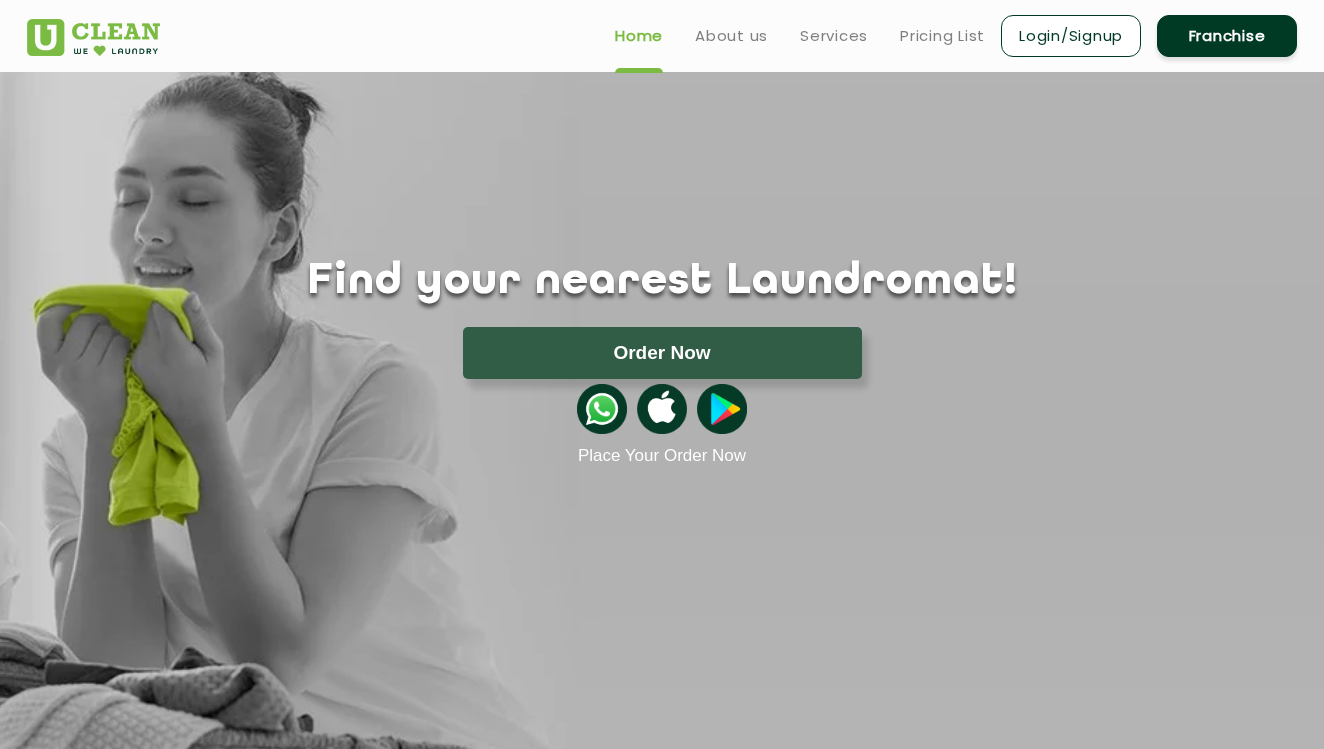 scroll, scrollTop: 0, scrollLeft: 0, axis: both 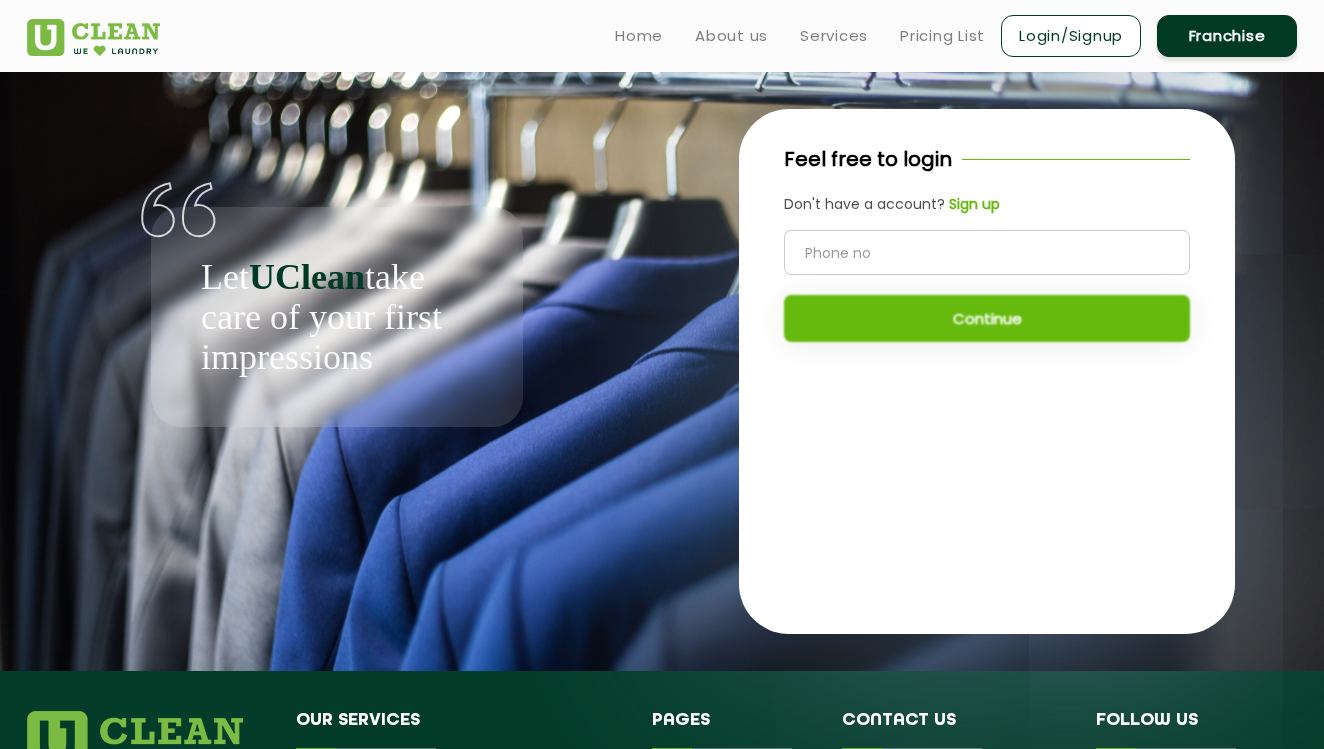 click 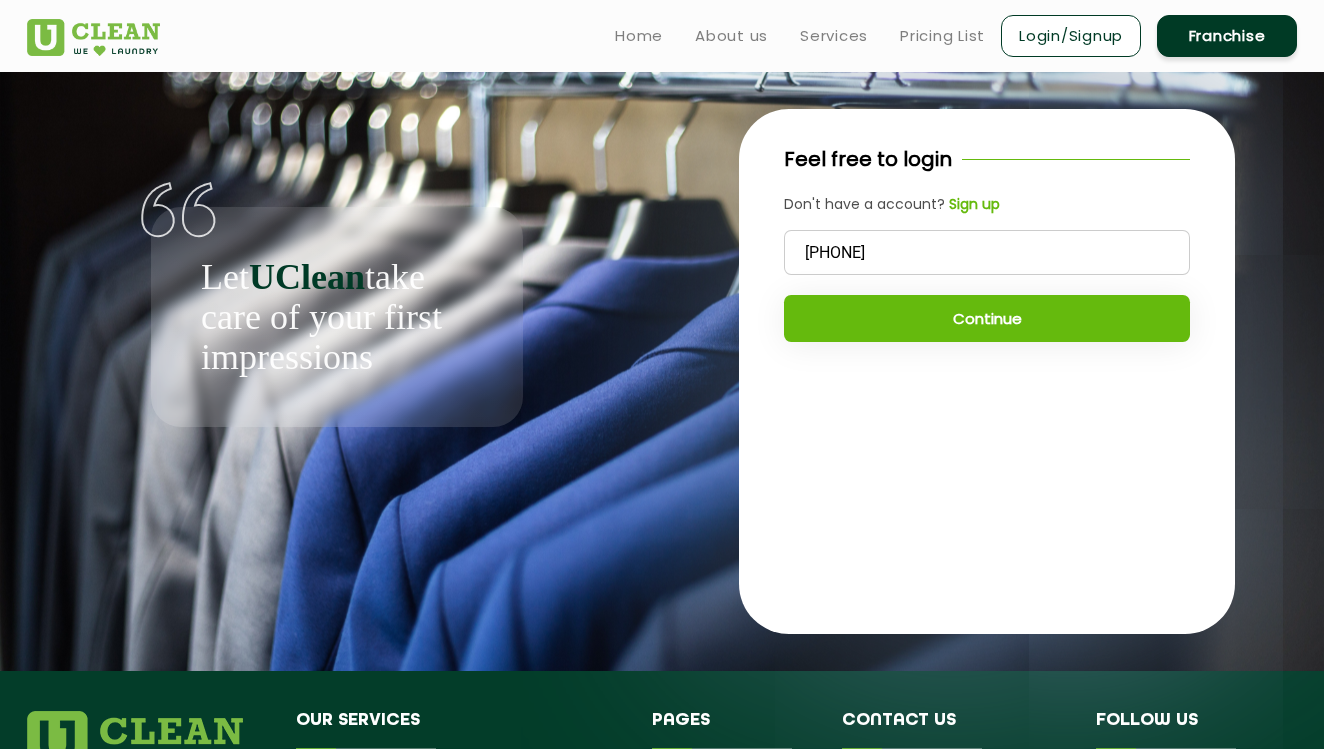 click on "[PHONE]" 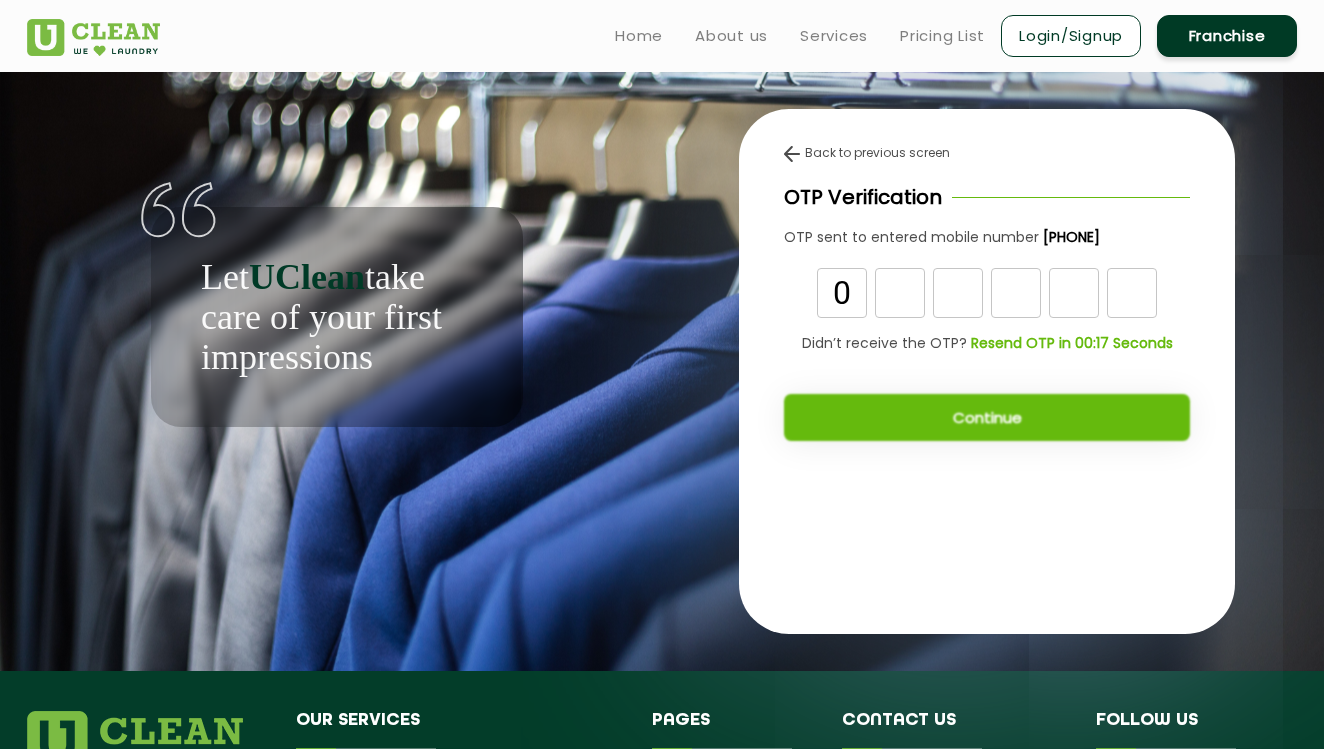 type on "0" 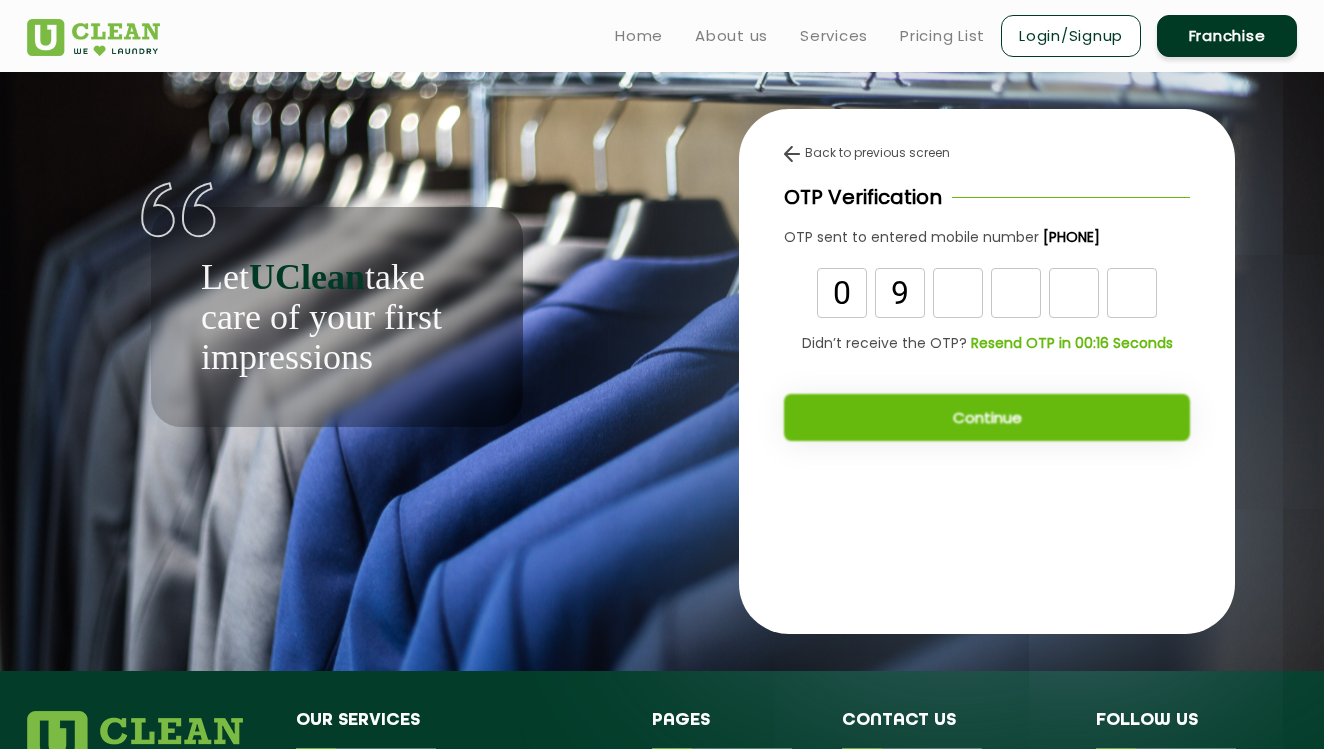 type on "9" 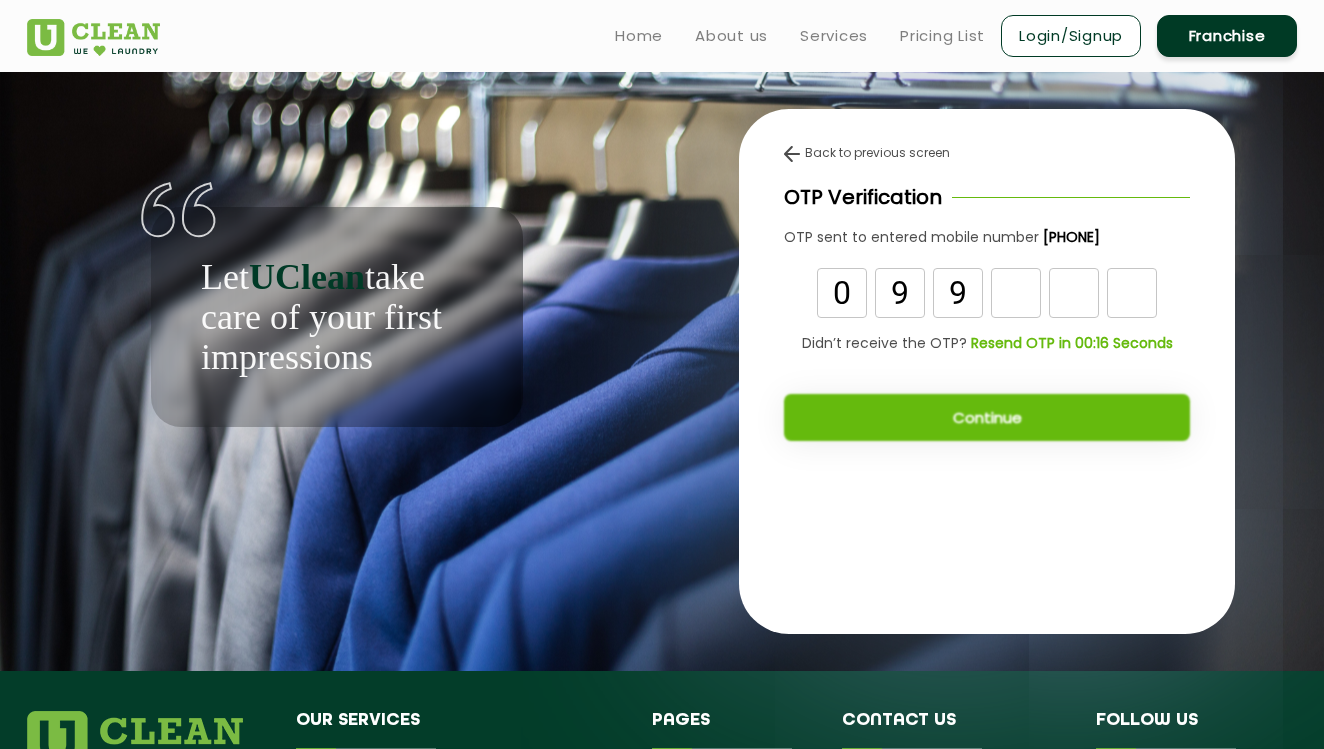 type on "9" 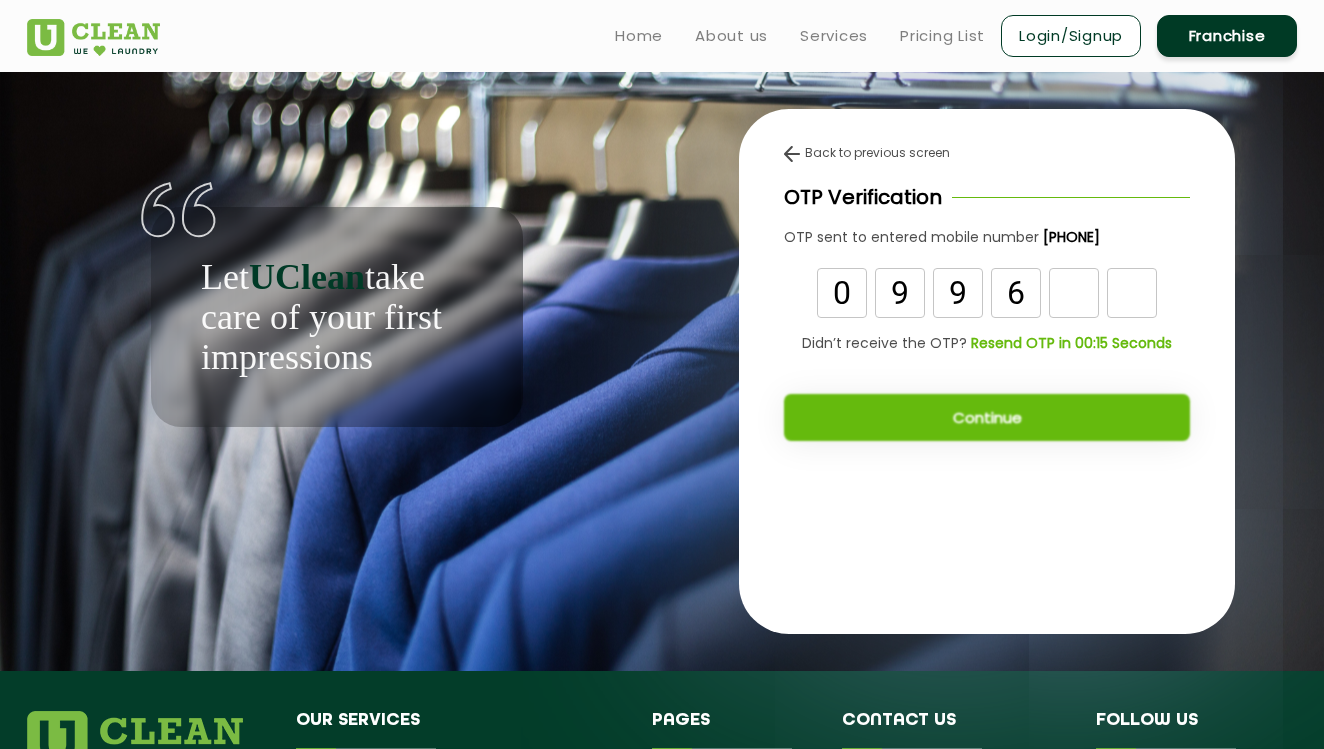 type on "6" 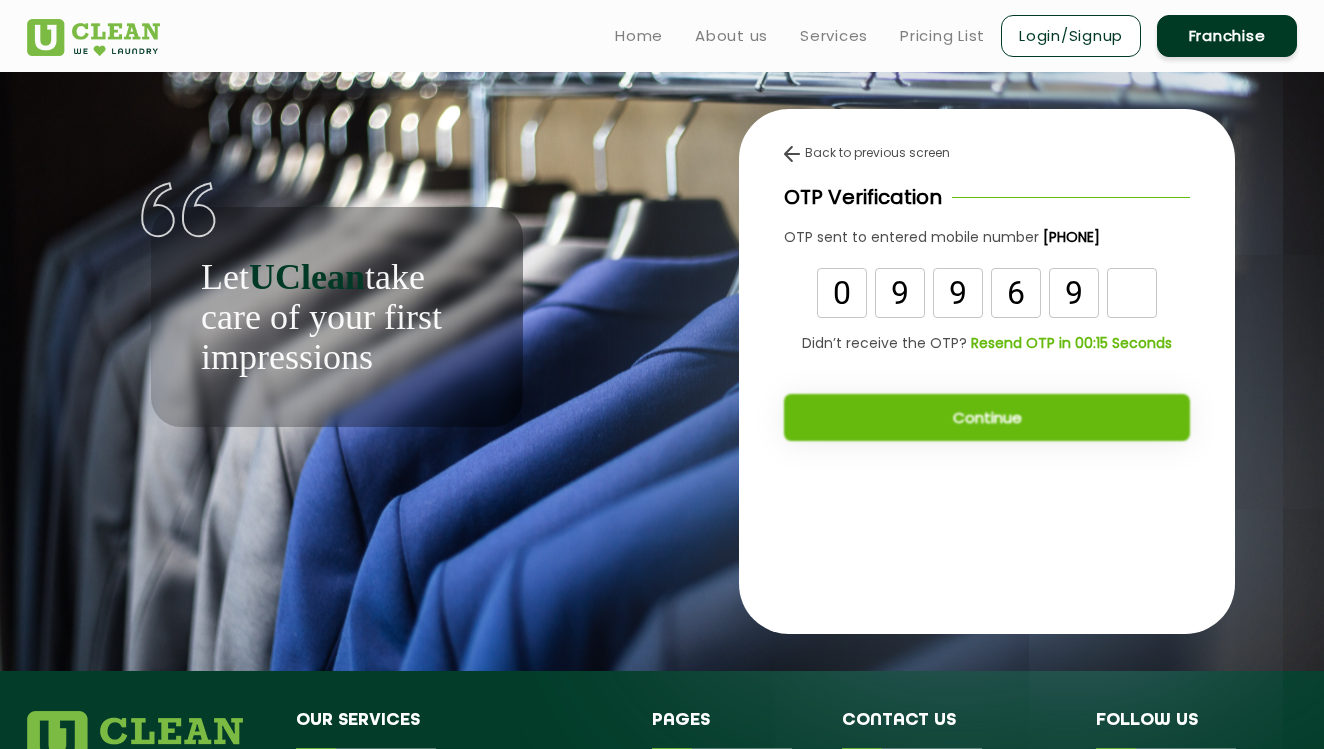 type on "9" 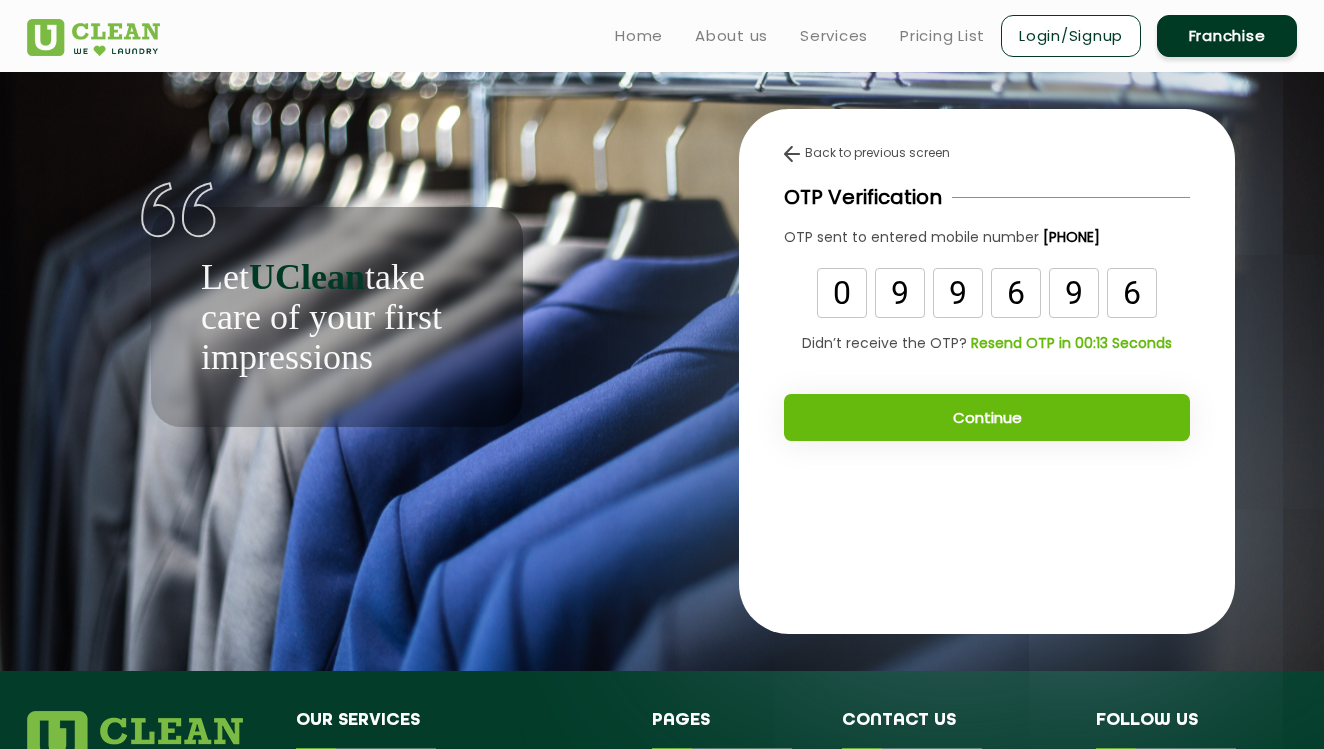 type on "6" 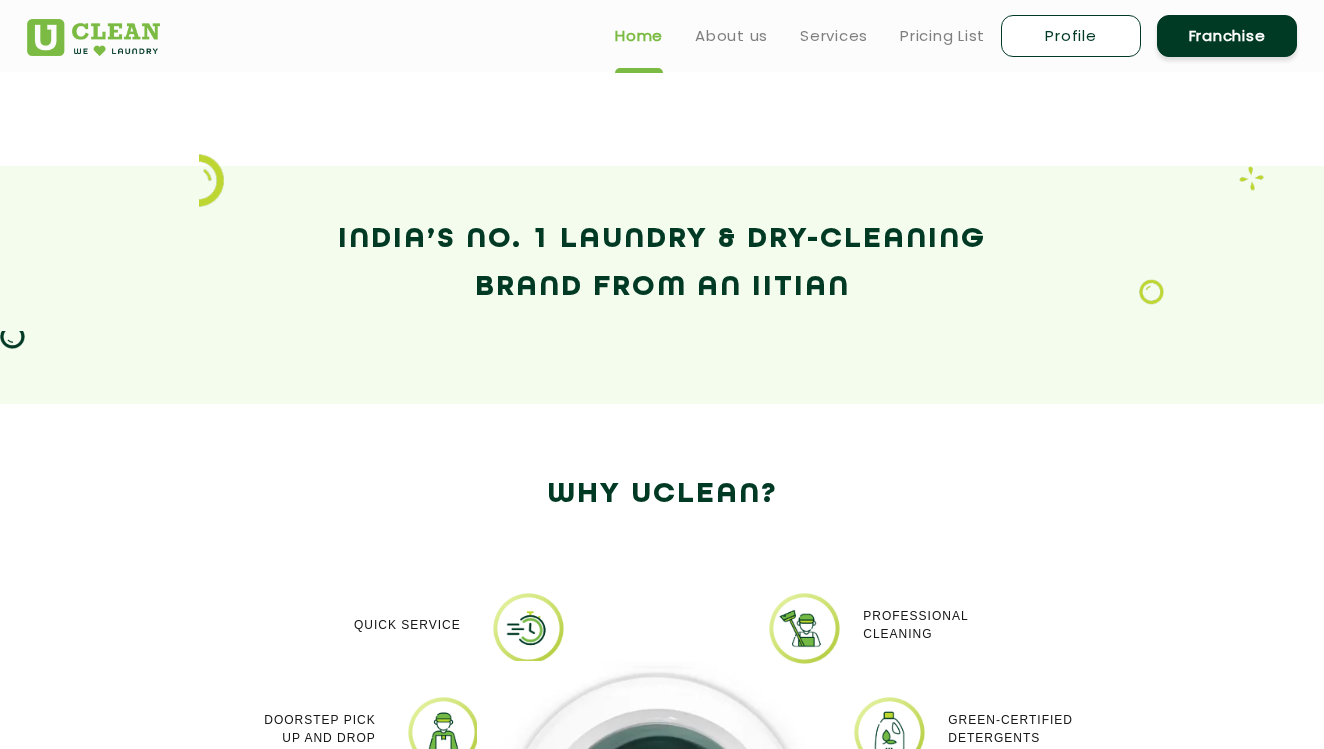 scroll, scrollTop: 696, scrollLeft: 0, axis: vertical 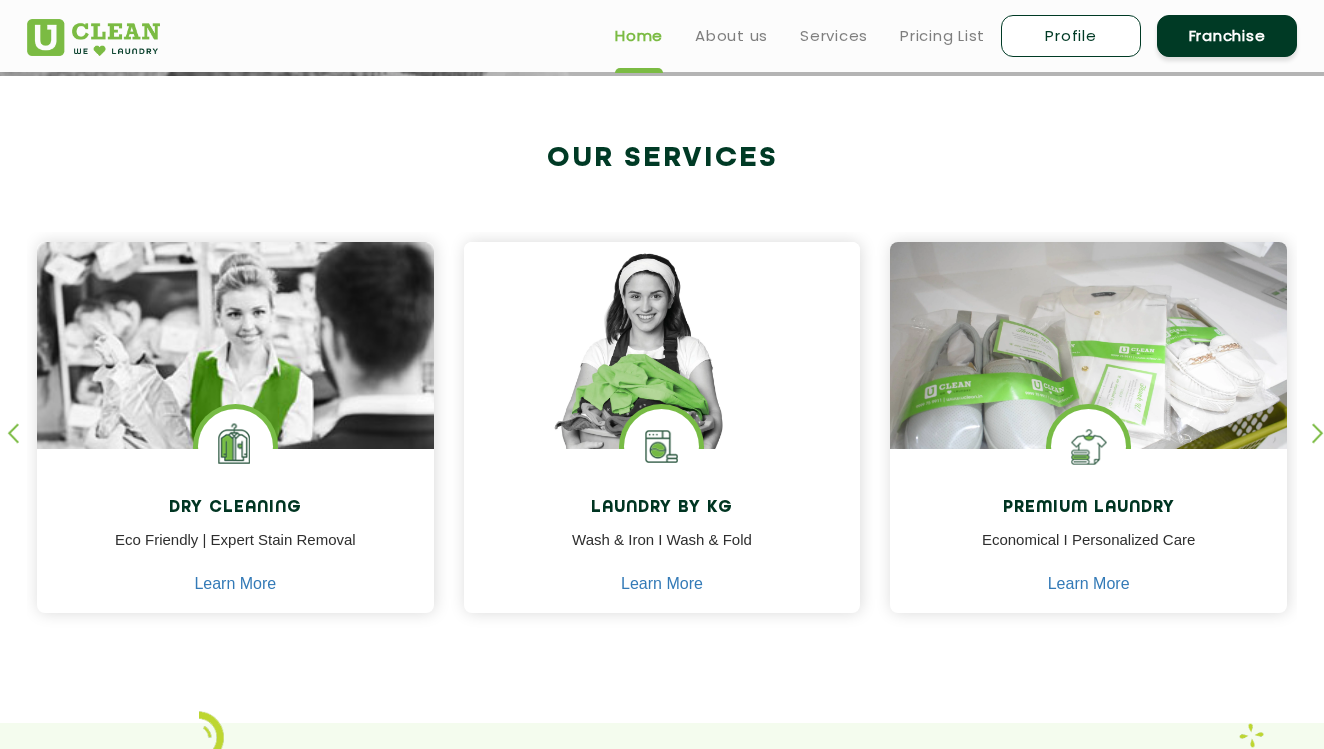 click on "Profile" at bounding box center [1071, 36] 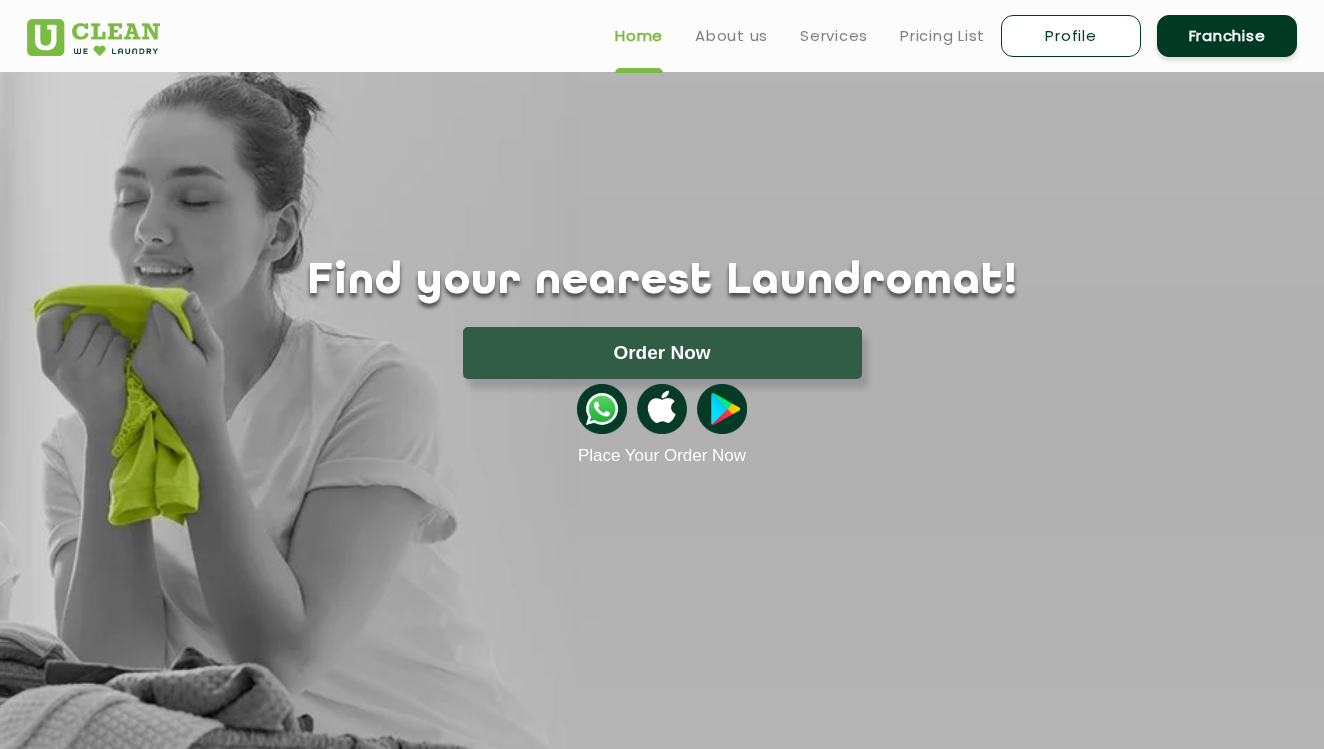 select 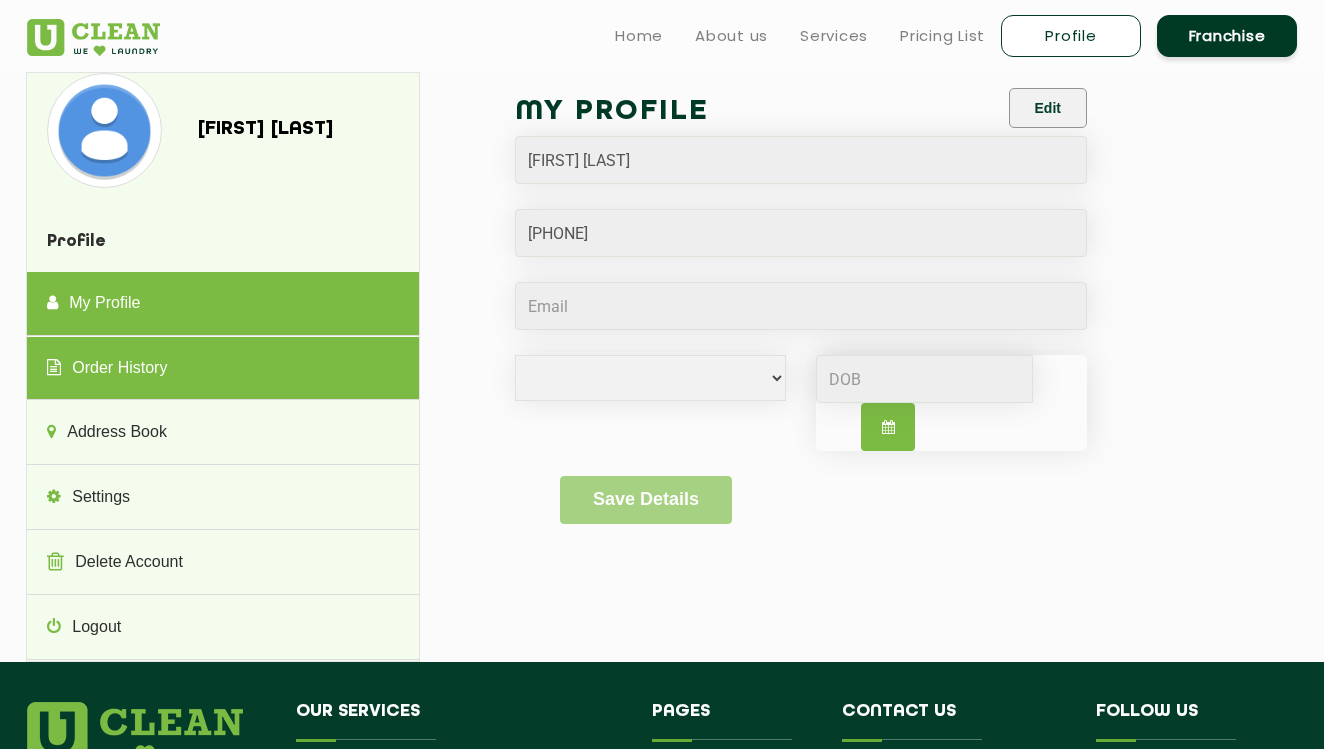 click on "Order History" at bounding box center [222, 369] 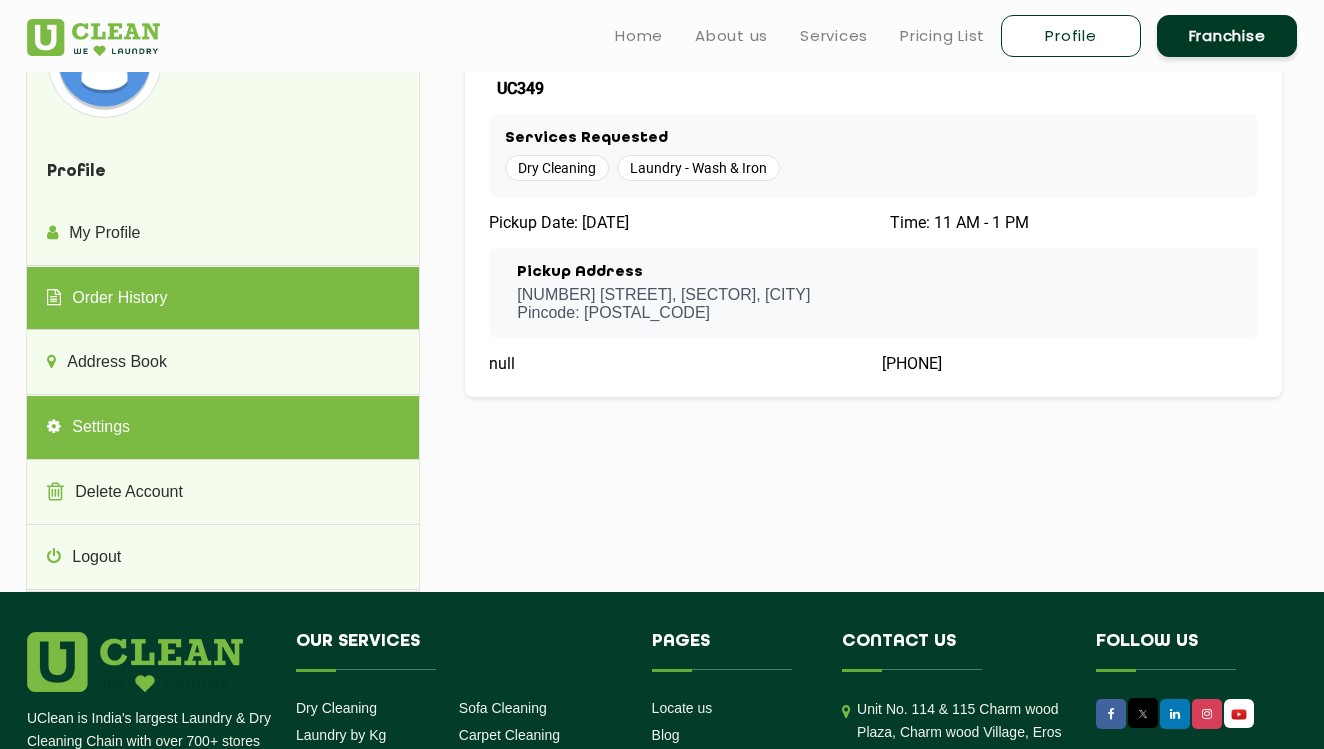 scroll, scrollTop: 17, scrollLeft: 0, axis: vertical 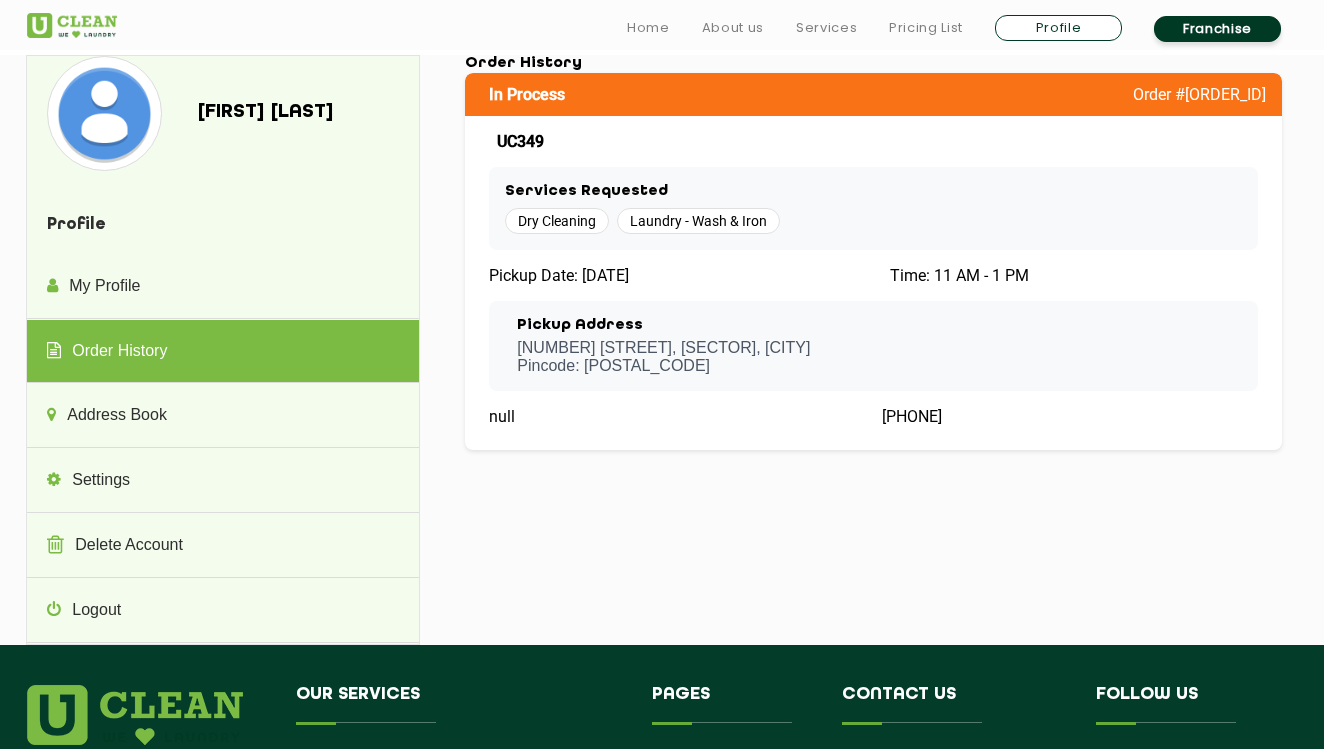 click on "In Process" at bounding box center [527, 94] 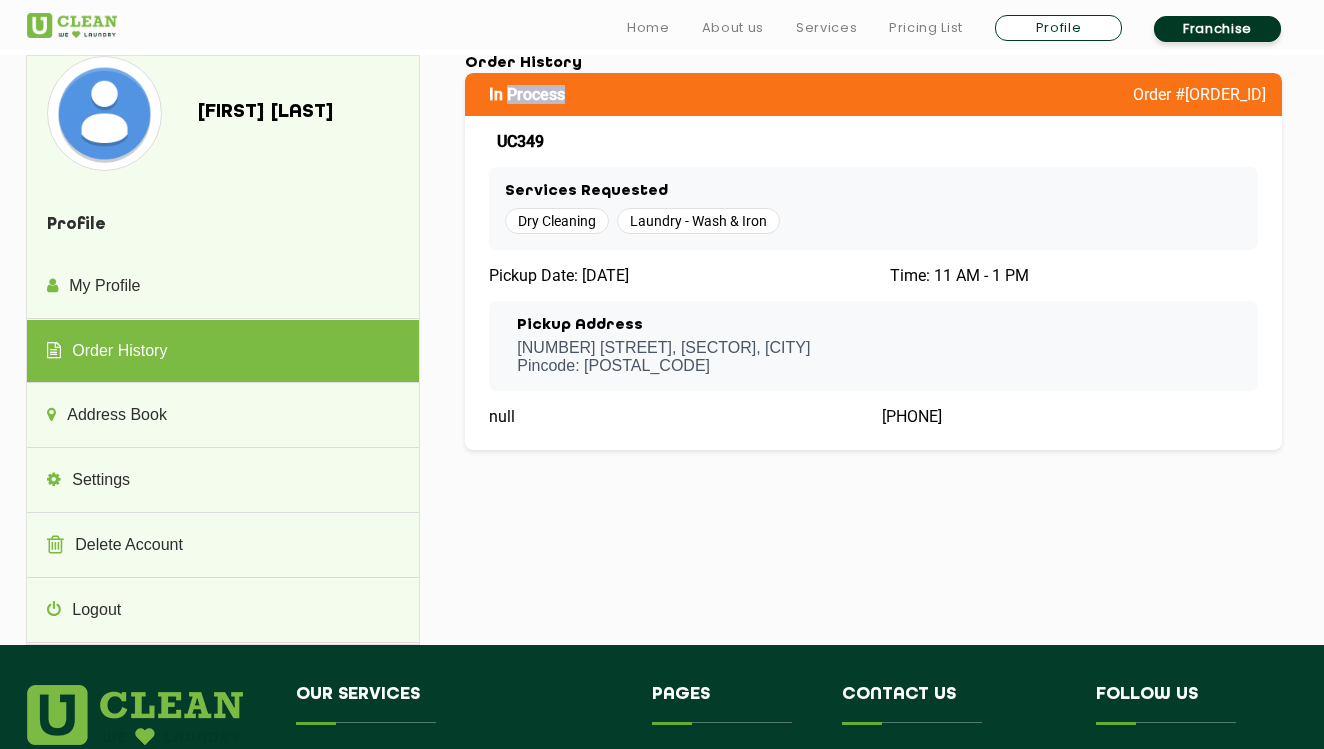 click on "In Process Order #UC349-5546 UC349 Services Requested  Dry Cleaning   Laundry - Wash & Iron  Pickup Date: 2025-08-04 Time: 11 AM - 1 PM Pickup Address  Plot no 961, Acco360 Rd, Sector 40, Gurugram   Pincode: 122018  null 7099074915" at bounding box center (873, 261) 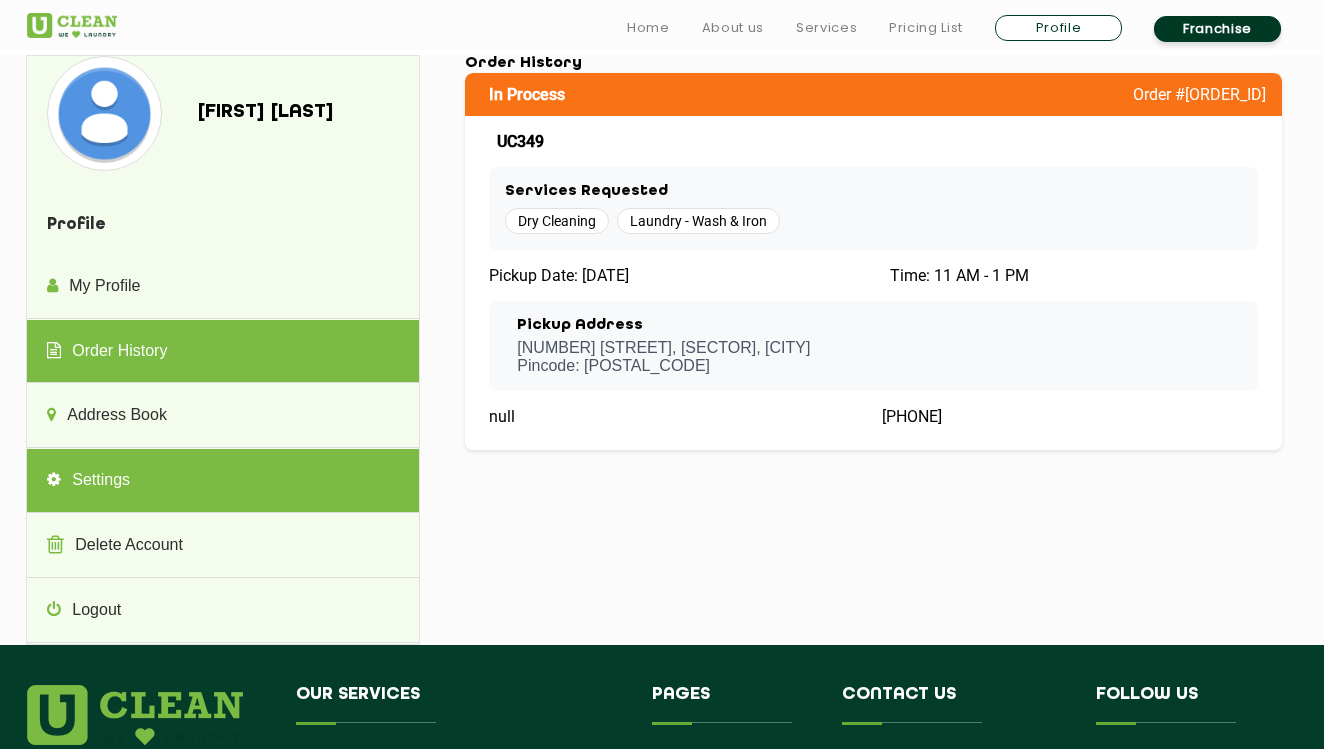click on "Settings" at bounding box center [222, 481] 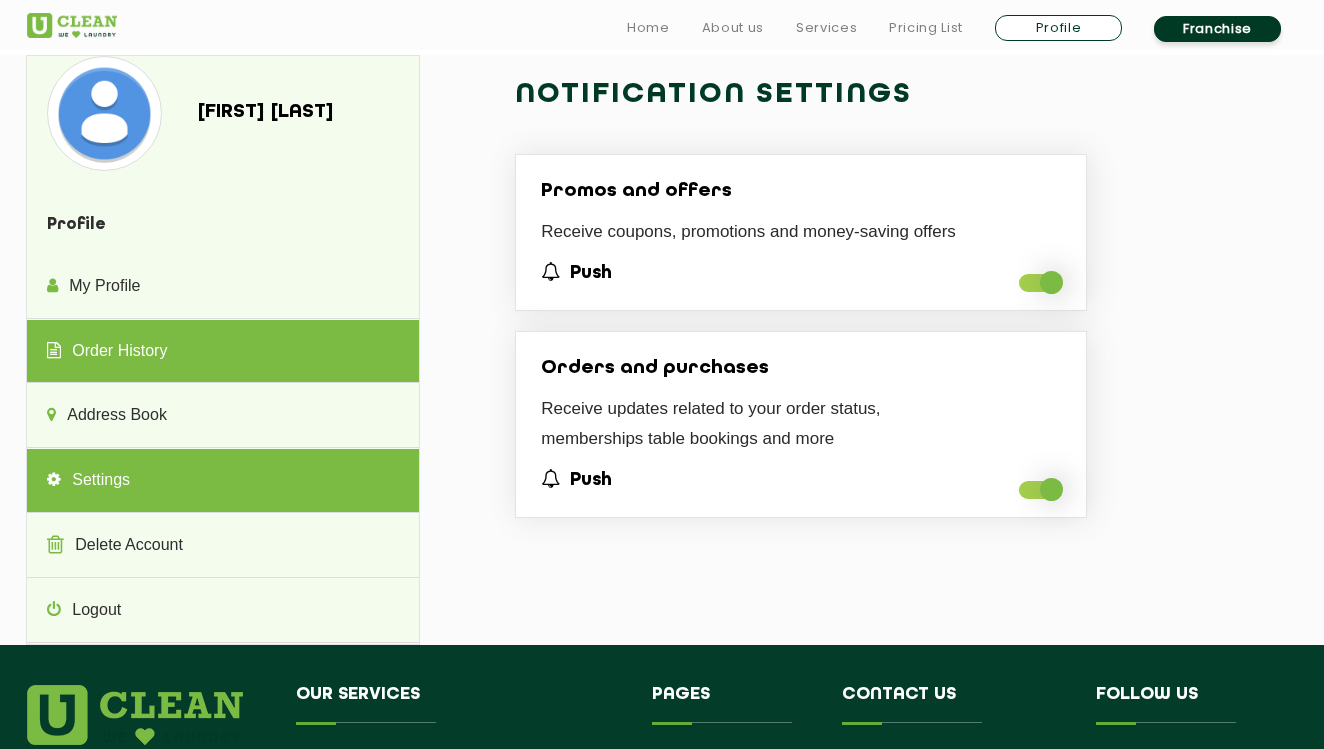 click on "Order History" at bounding box center [222, 352] 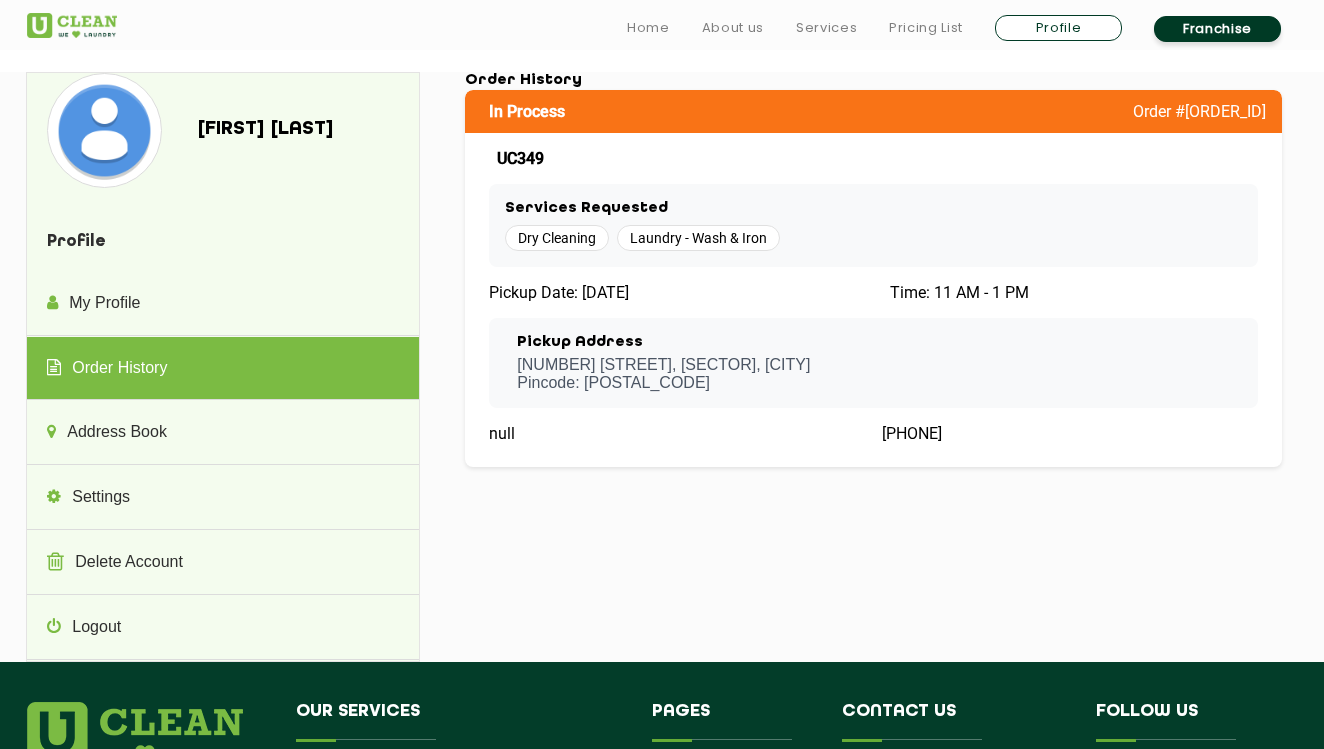 scroll, scrollTop: 0, scrollLeft: 0, axis: both 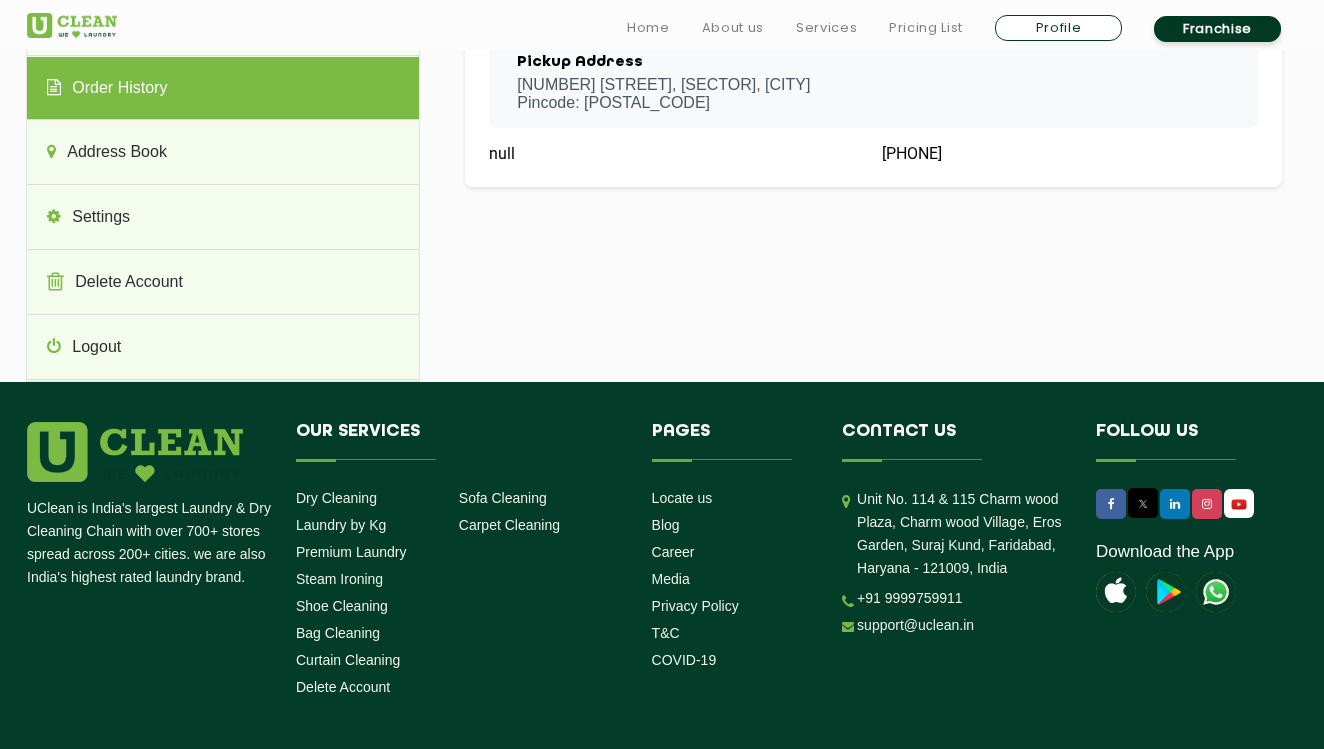 click on "Our Services Dry Cleaning Laundry by Kg Premium Laundry Steam Ironing Shoe Cleaning Bag Cleaning Curtain Cleaning Delete Account Sofa Cleaning Carpet Cleaning" at bounding box center [459, 563] 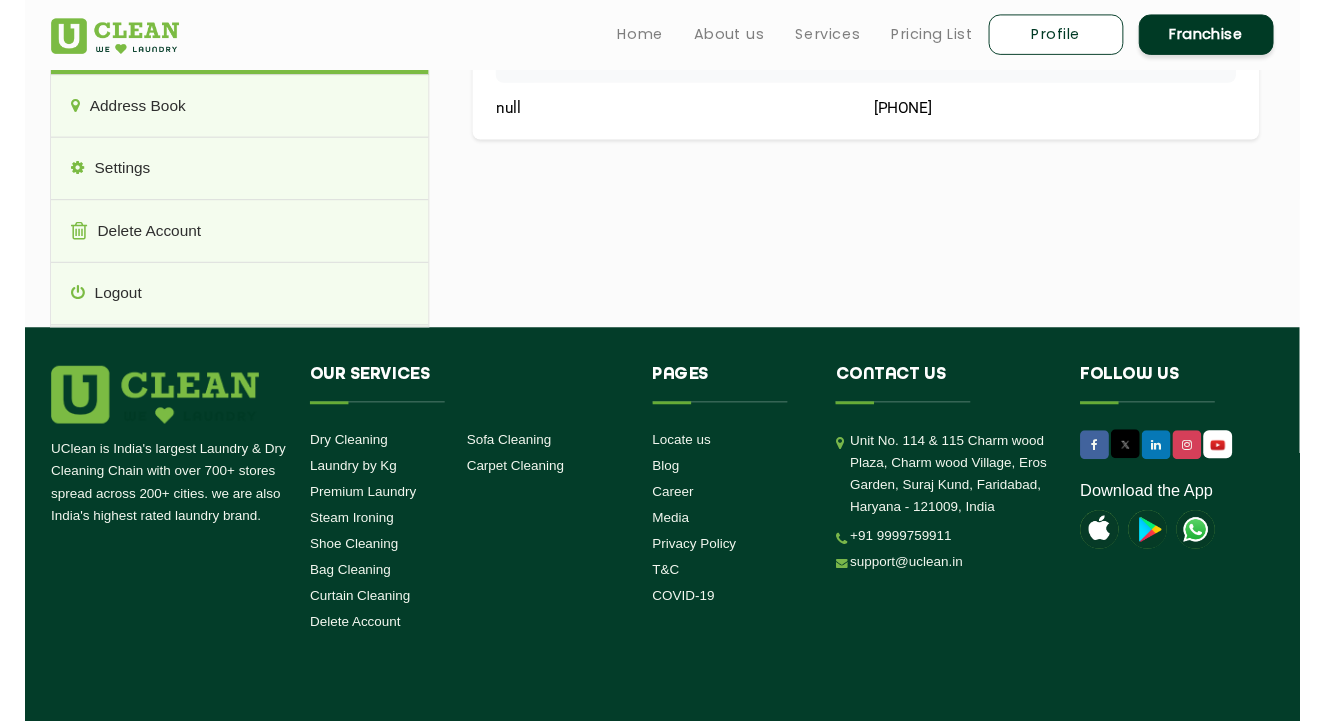 scroll, scrollTop: 301, scrollLeft: 0, axis: vertical 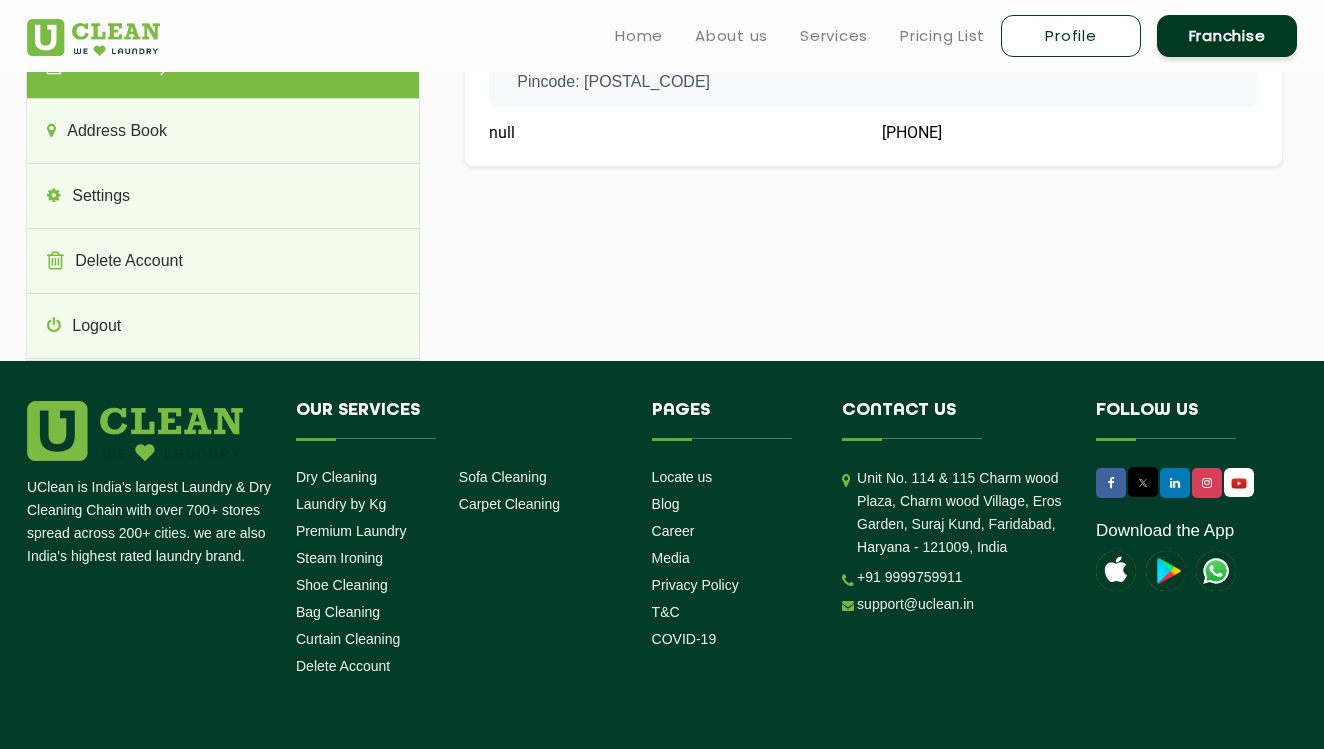 click at bounding box center [1116, 571] 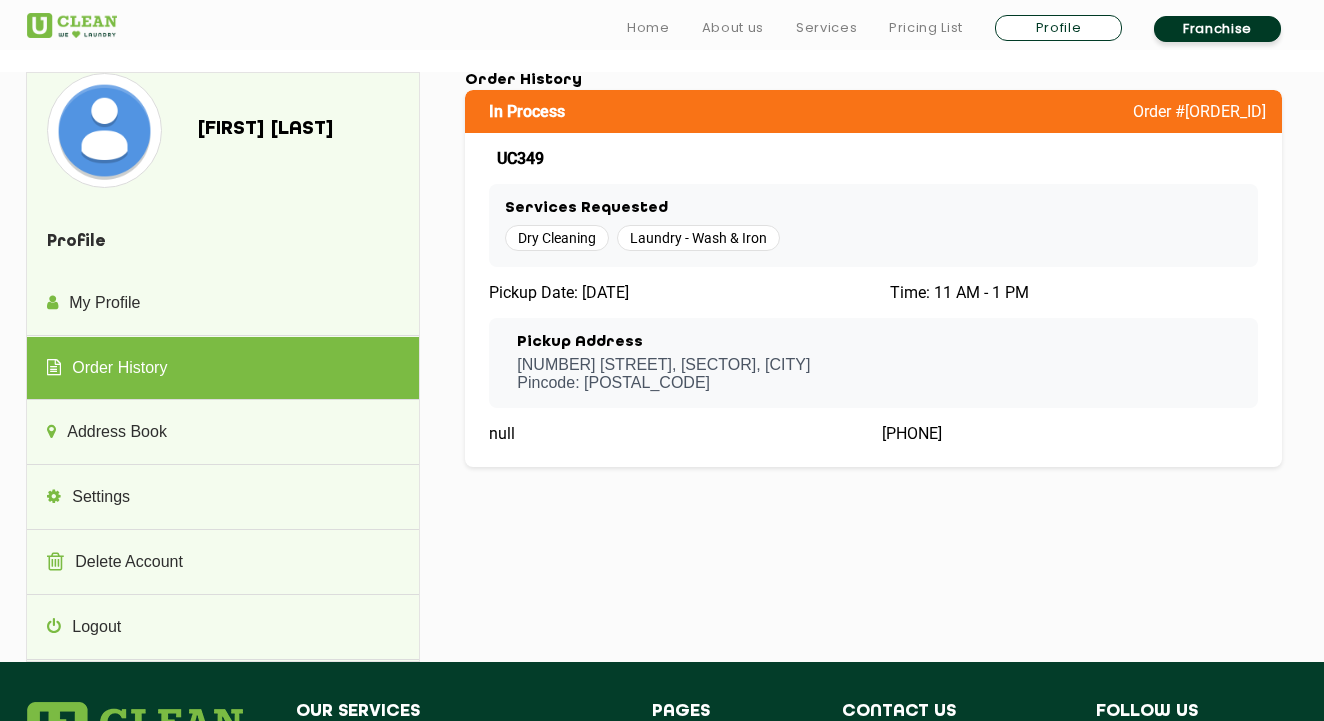 scroll, scrollTop: 0, scrollLeft: 0, axis: both 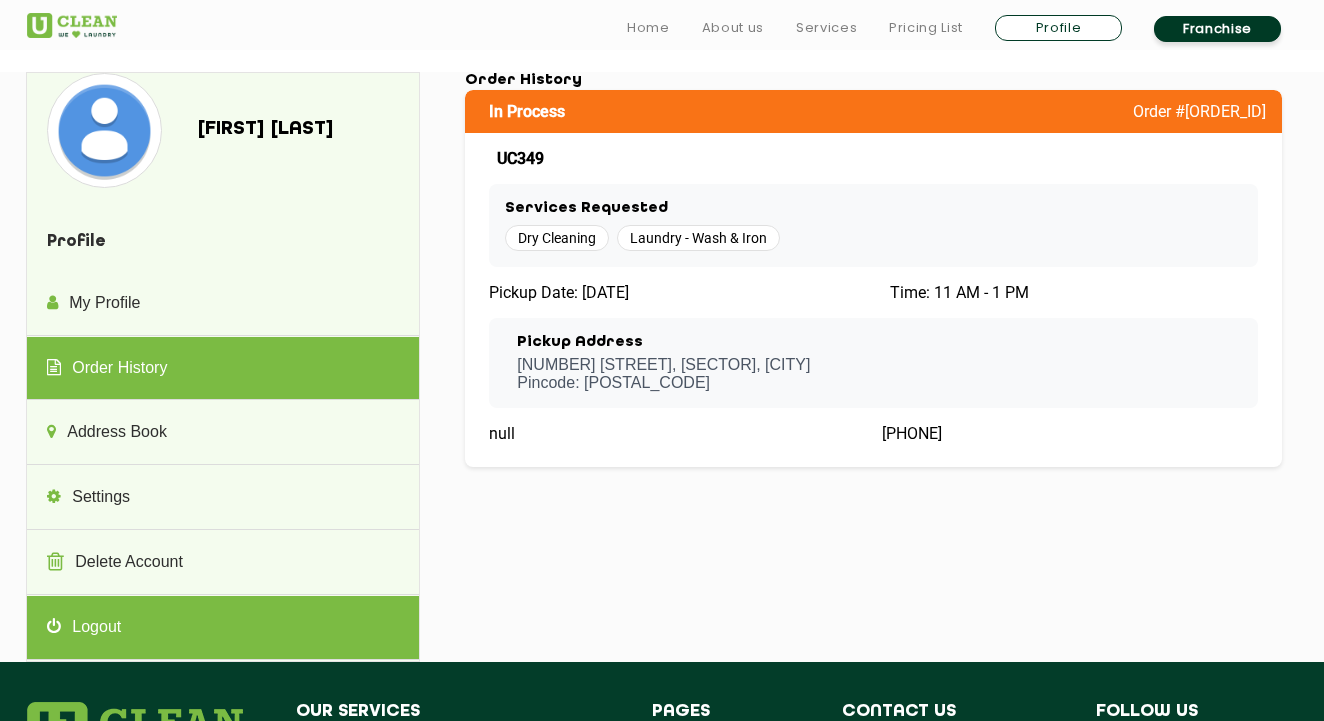 click on "Logout" at bounding box center [222, 628] 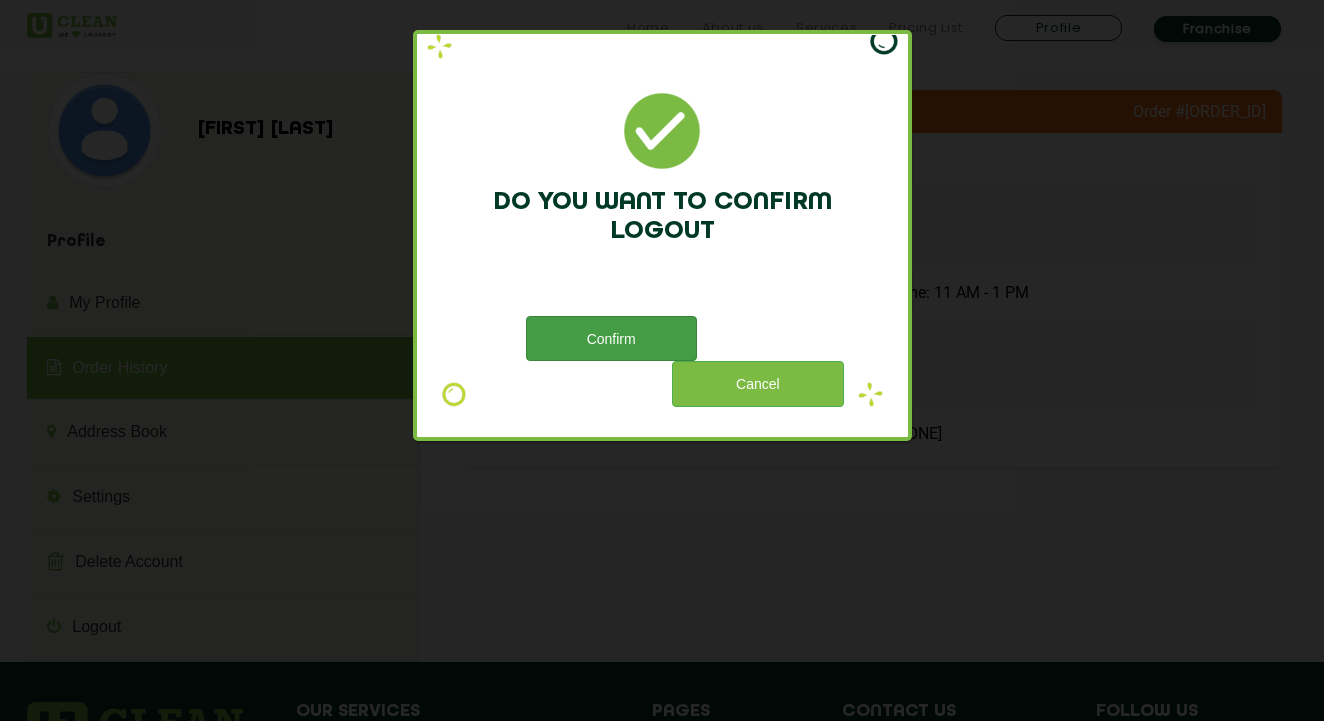 click on "Confirm" at bounding box center (611, 338) 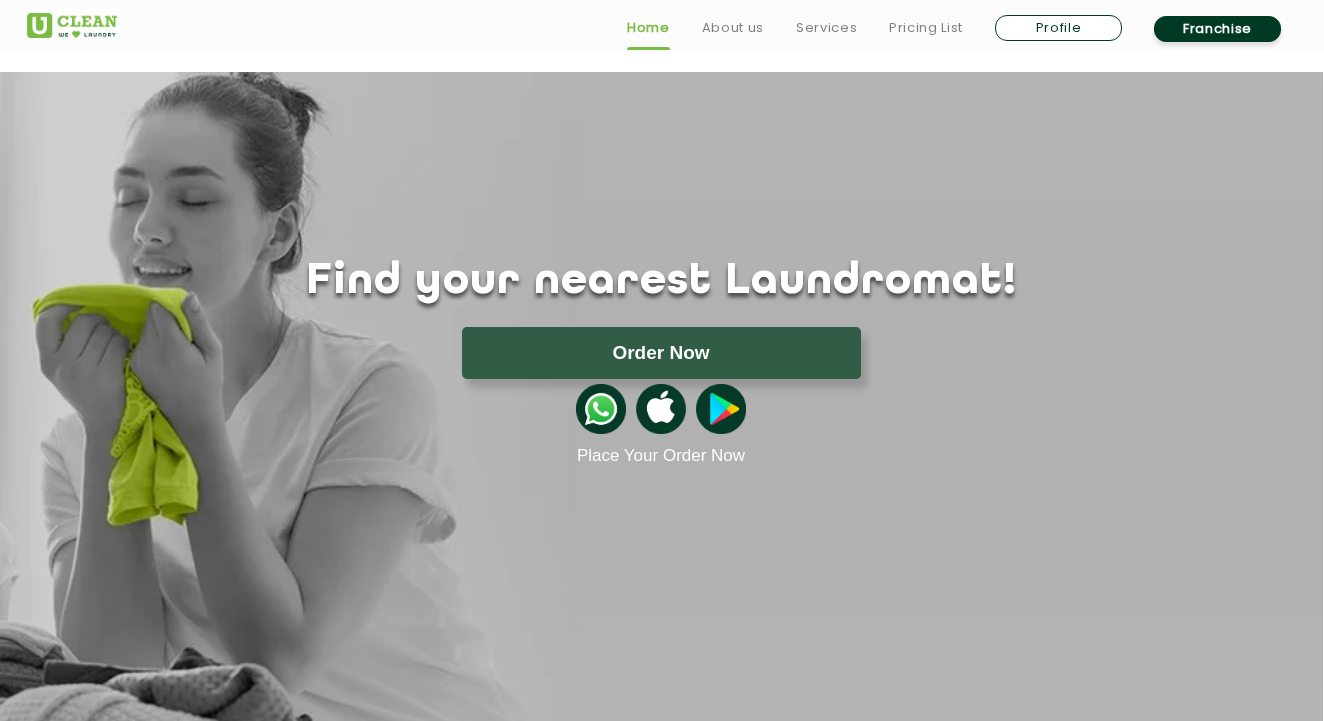 scroll, scrollTop: 0, scrollLeft: 1, axis: horizontal 